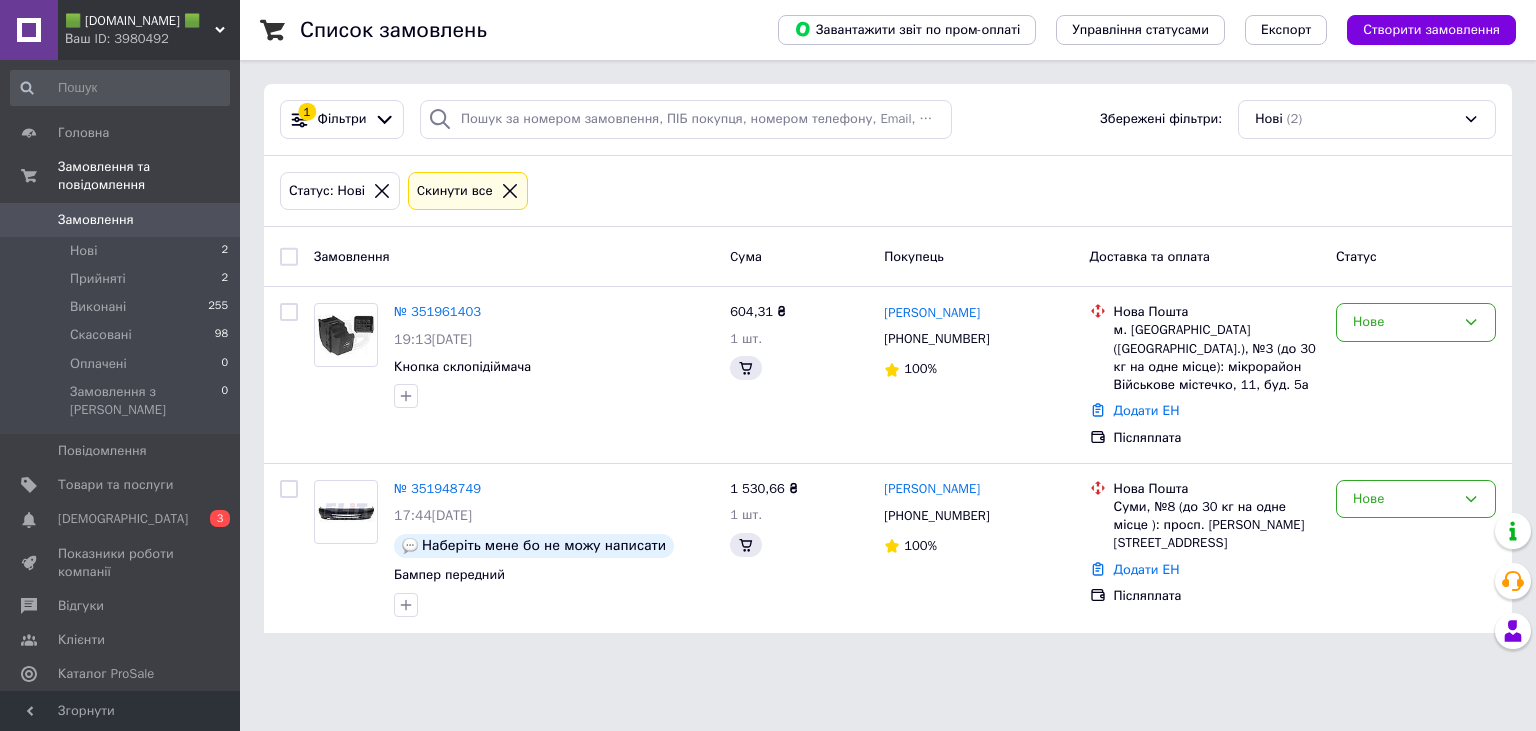 scroll, scrollTop: 0, scrollLeft: 0, axis: both 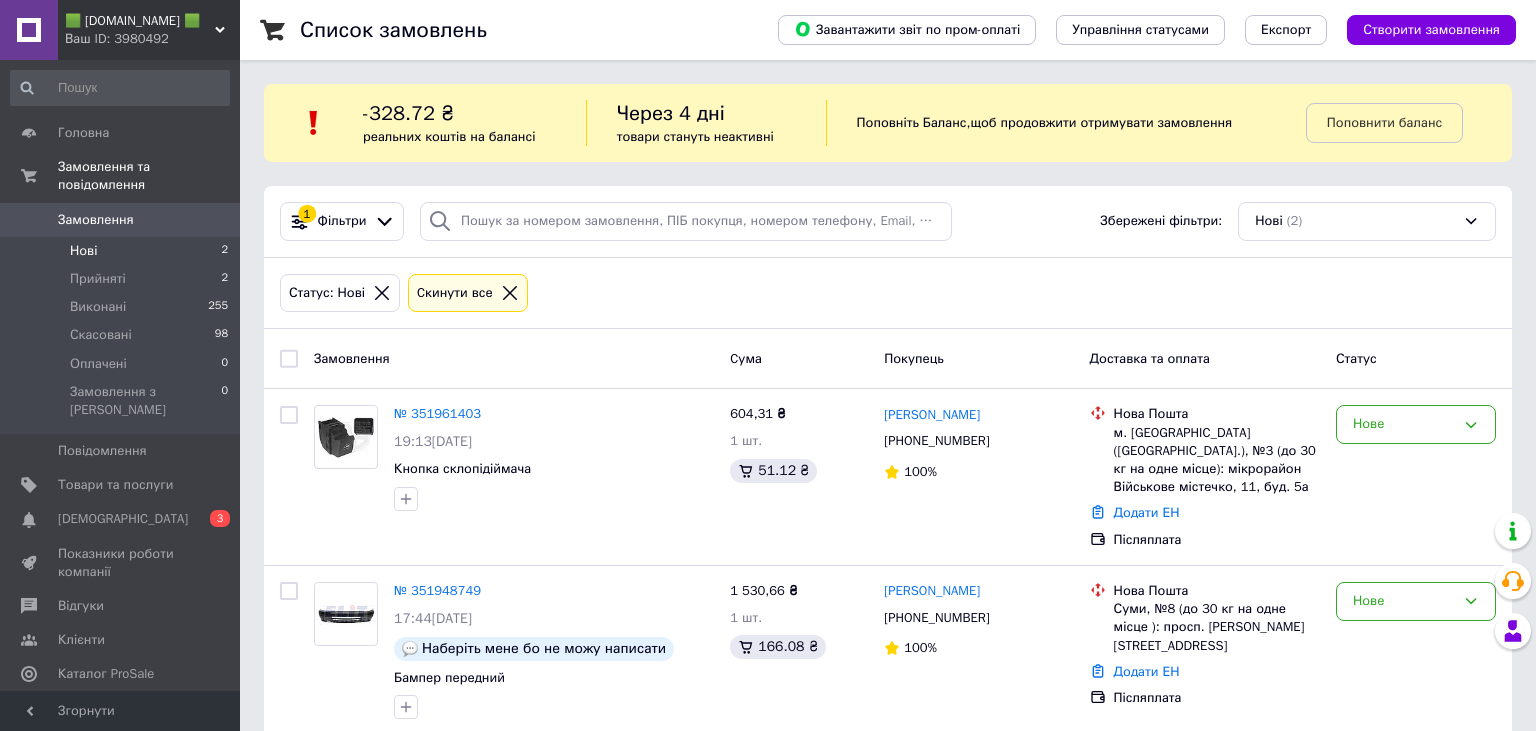 click on "Нові 2" at bounding box center (120, 251) 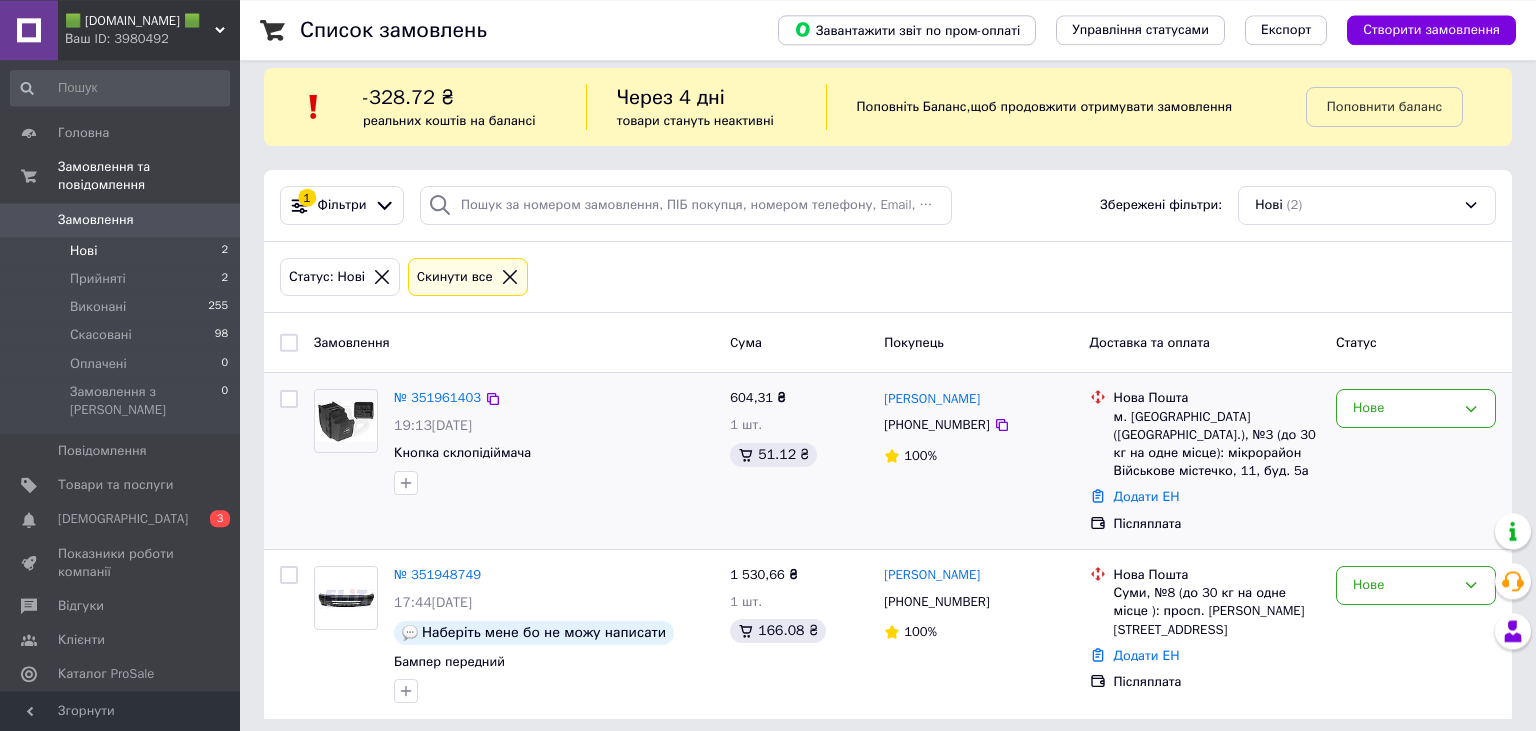 scroll, scrollTop: 26, scrollLeft: 0, axis: vertical 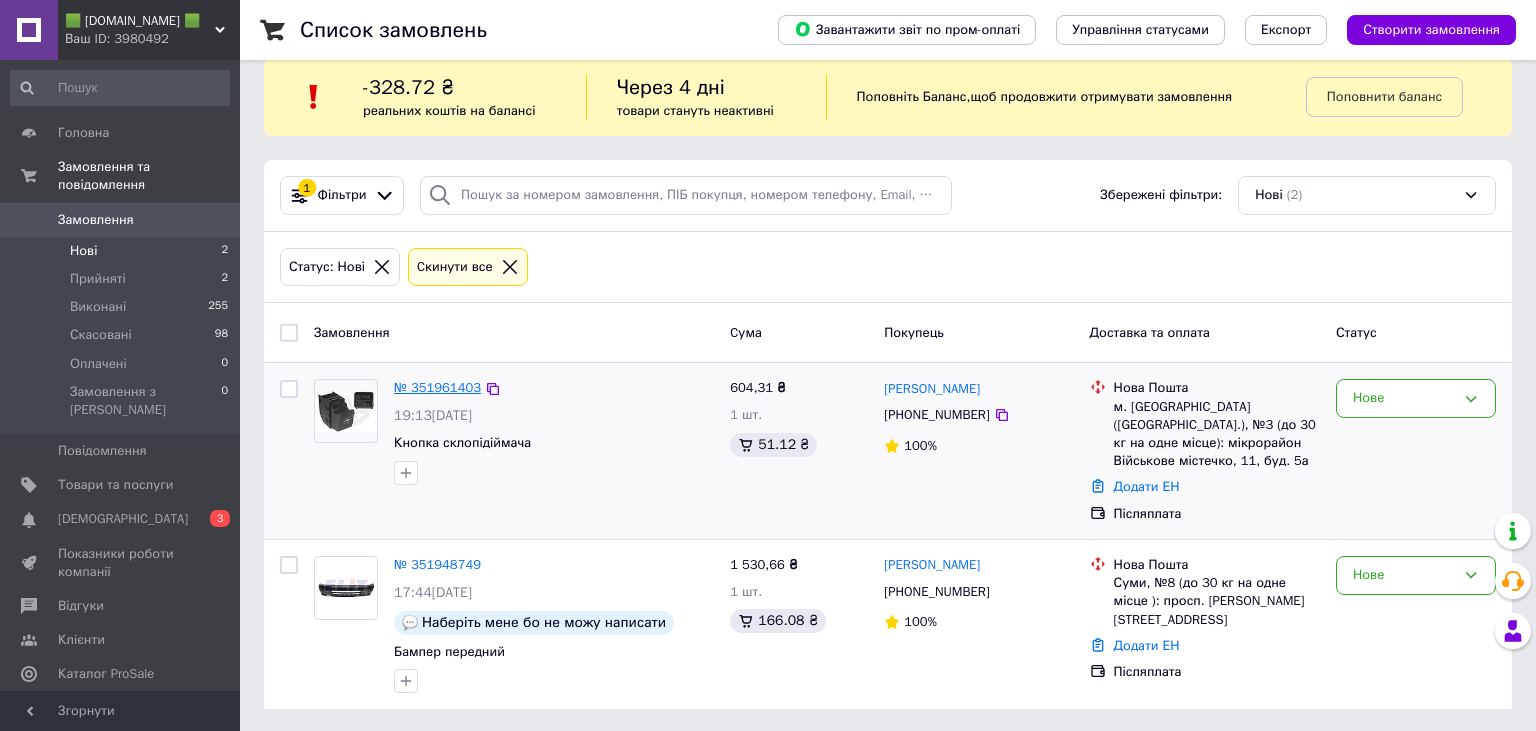 click on "№ 351961403" at bounding box center (437, 387) 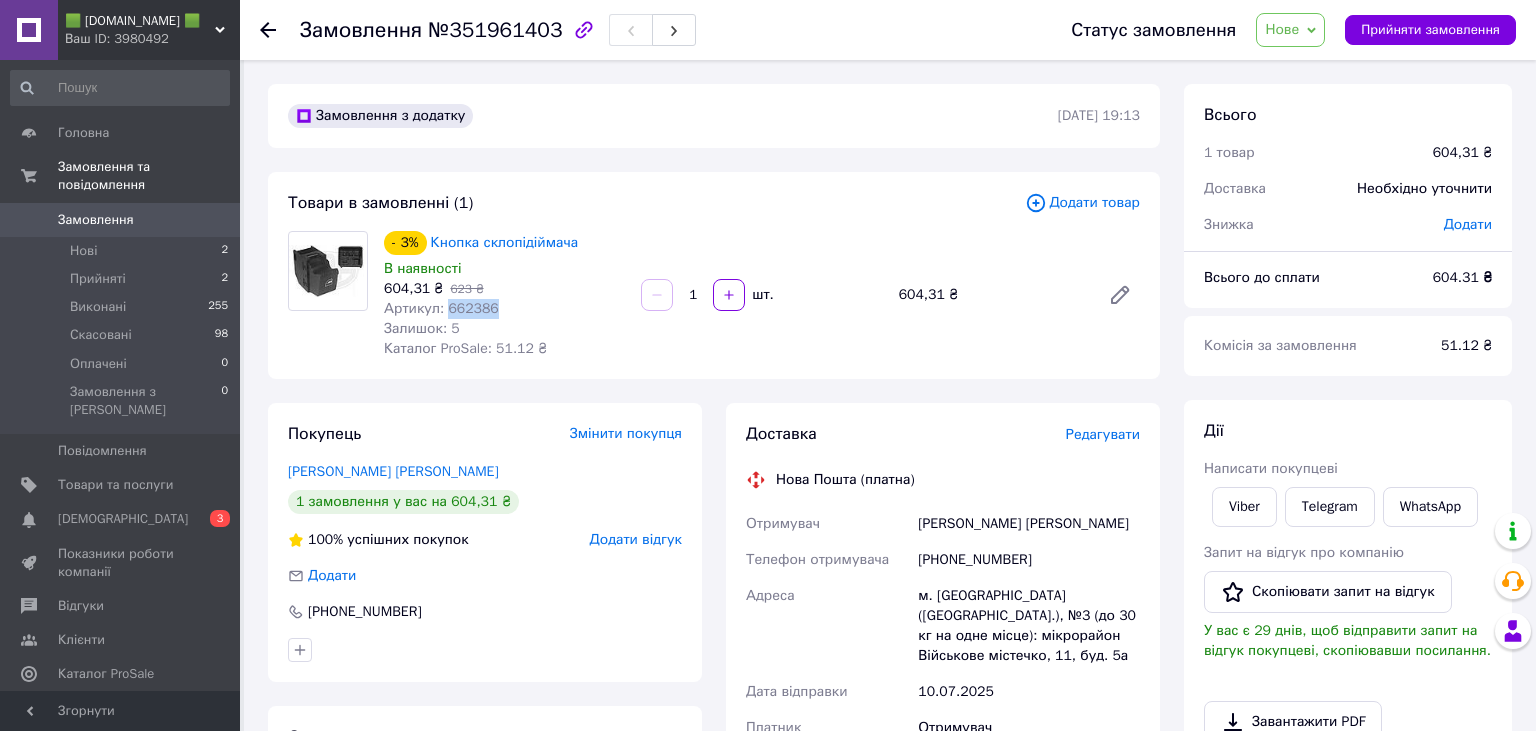drag, startPoint x: 487, startPoint y: 308, endPoint x: 446, endPoint y: 307, distance: 41.01219 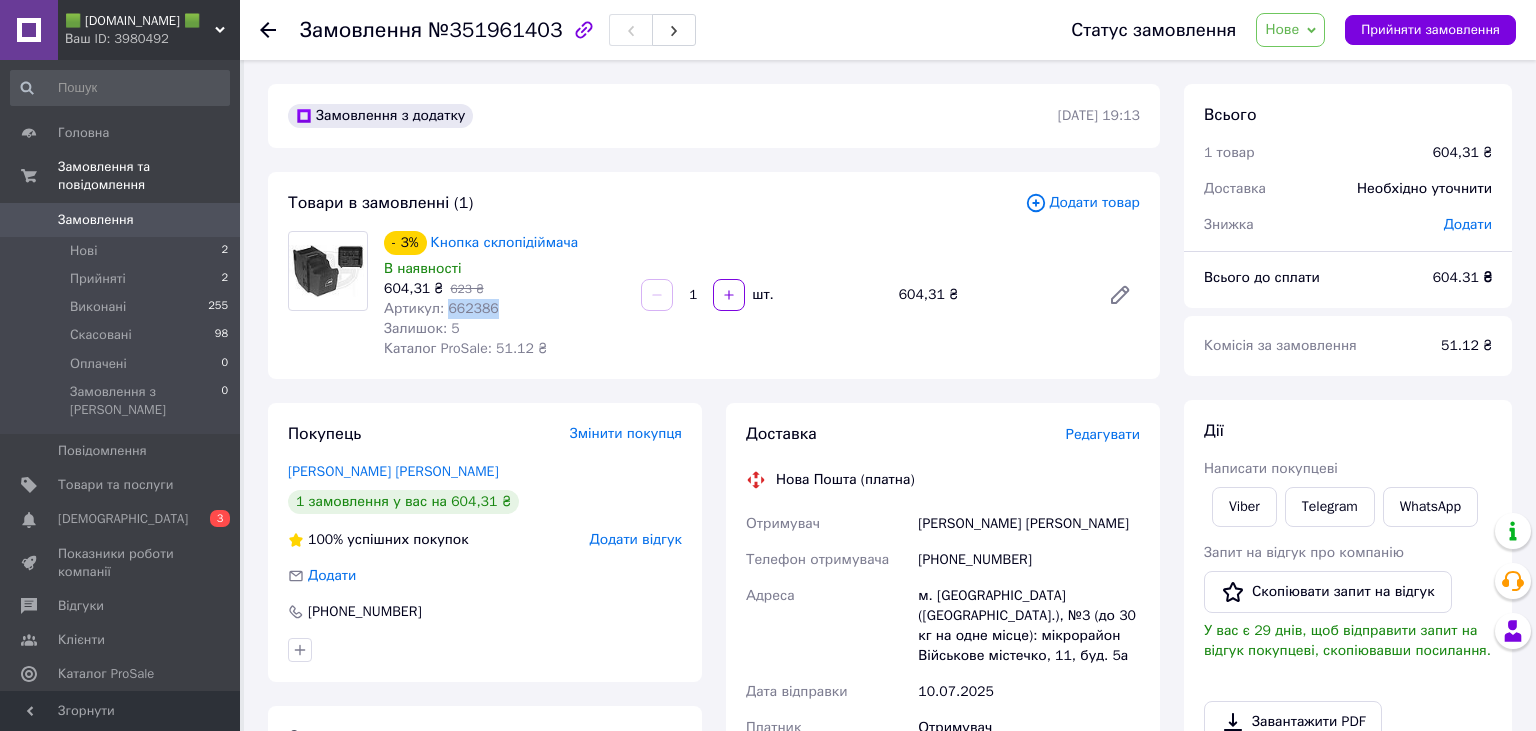 click at bounding box center [328, 270] 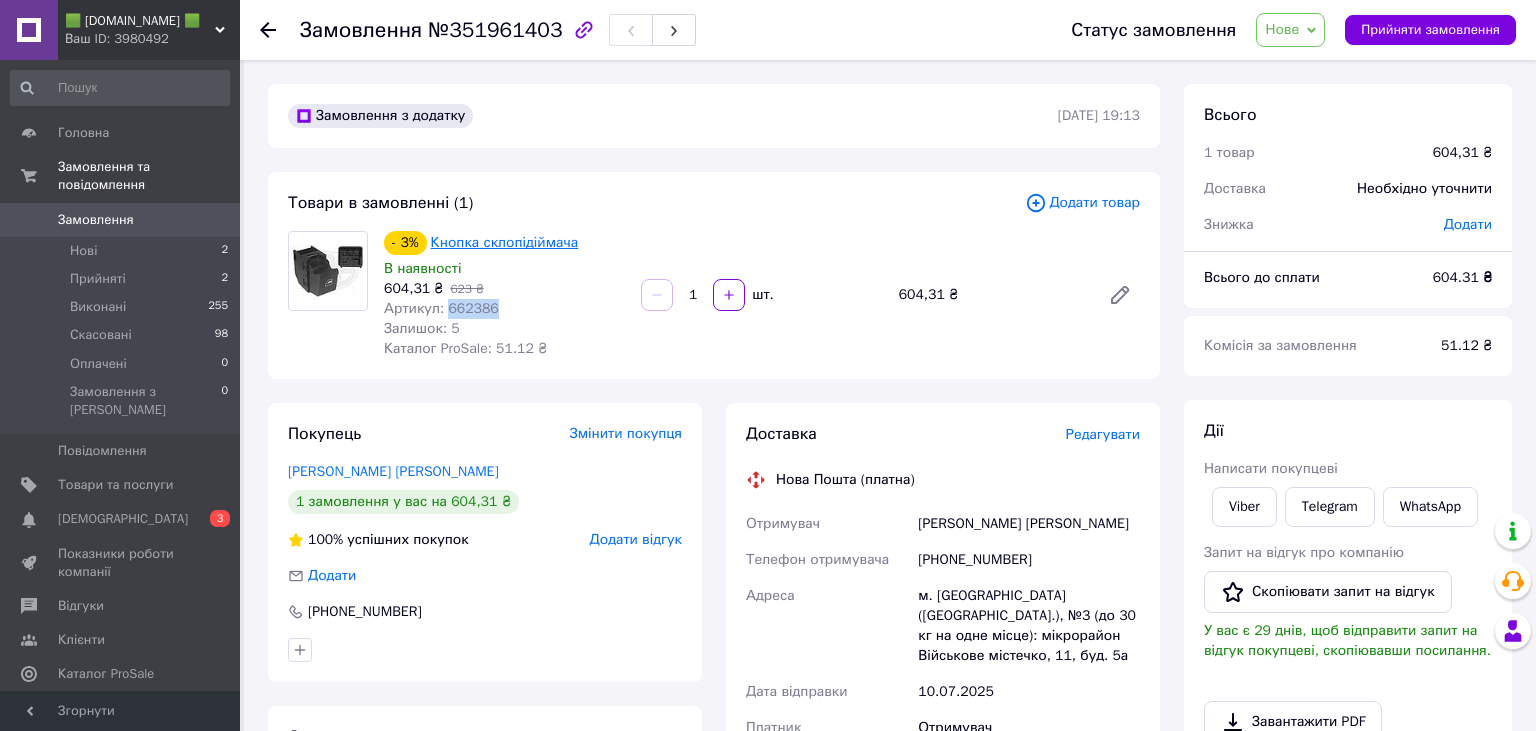click on "Кнопка склопідіймача" at bounding box center [505, 242] 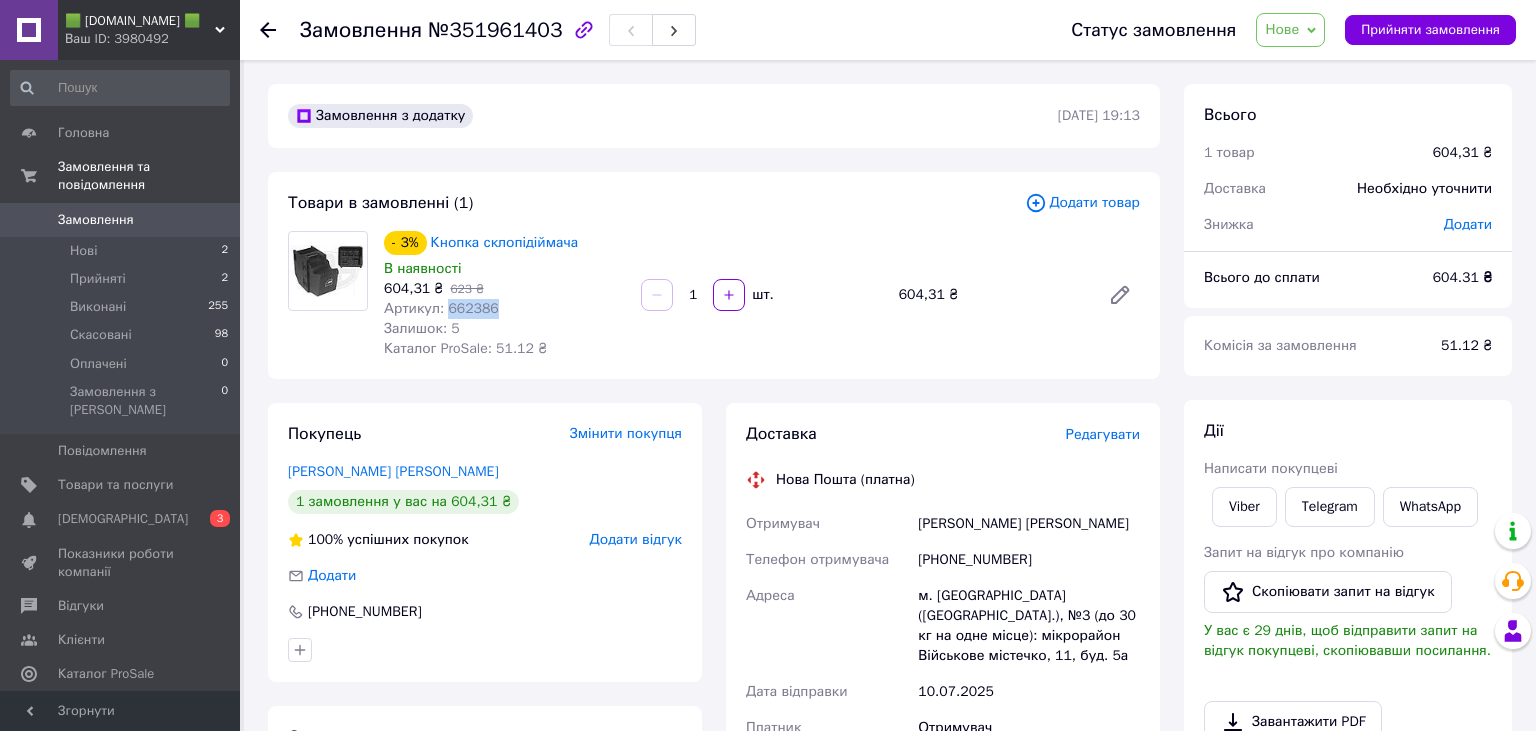 drag, startPoint x: 1308, startPoint y: 28, endPoint x: 1305, endPoint y: 55, distance: 27.166155 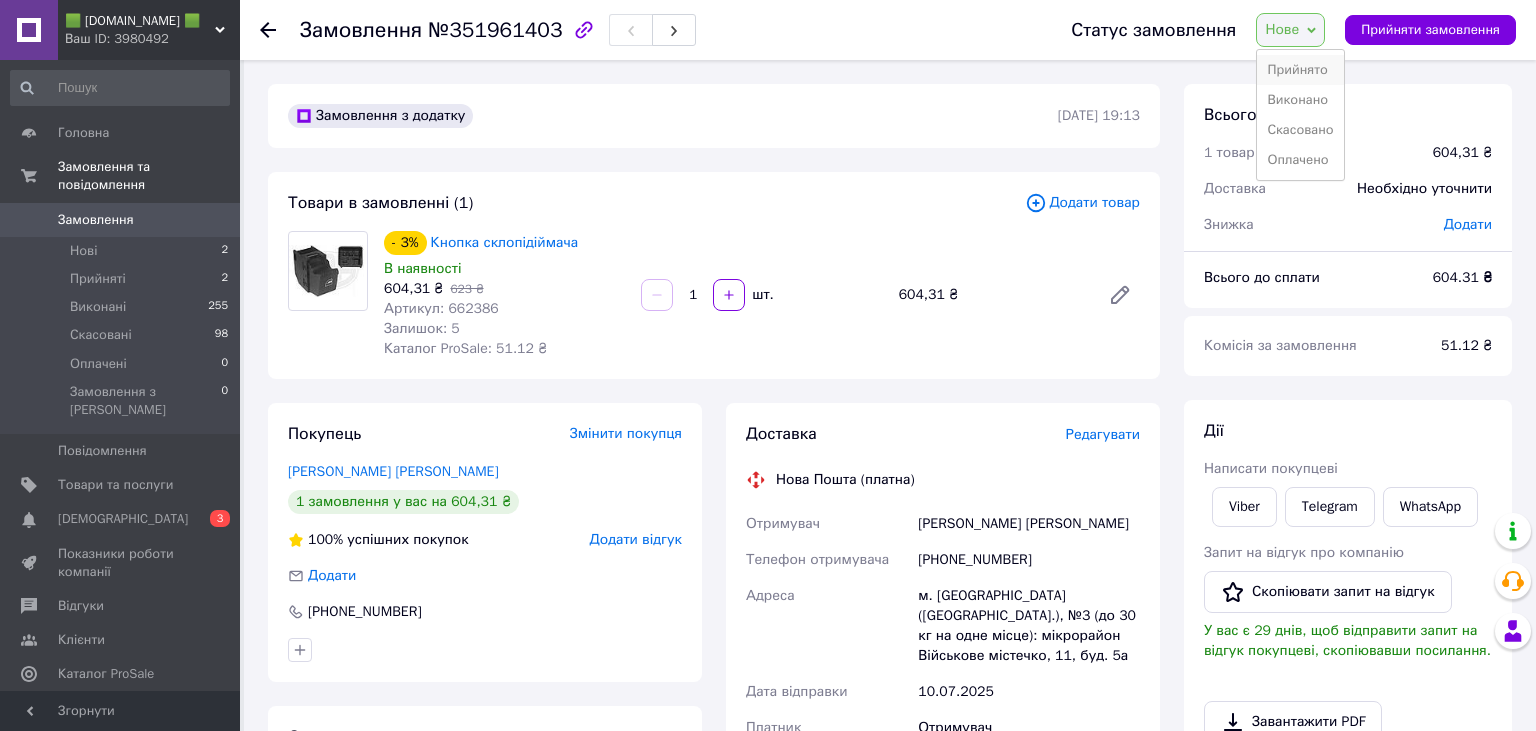 click on "Прийнято" at bounding box center [1300, 70] 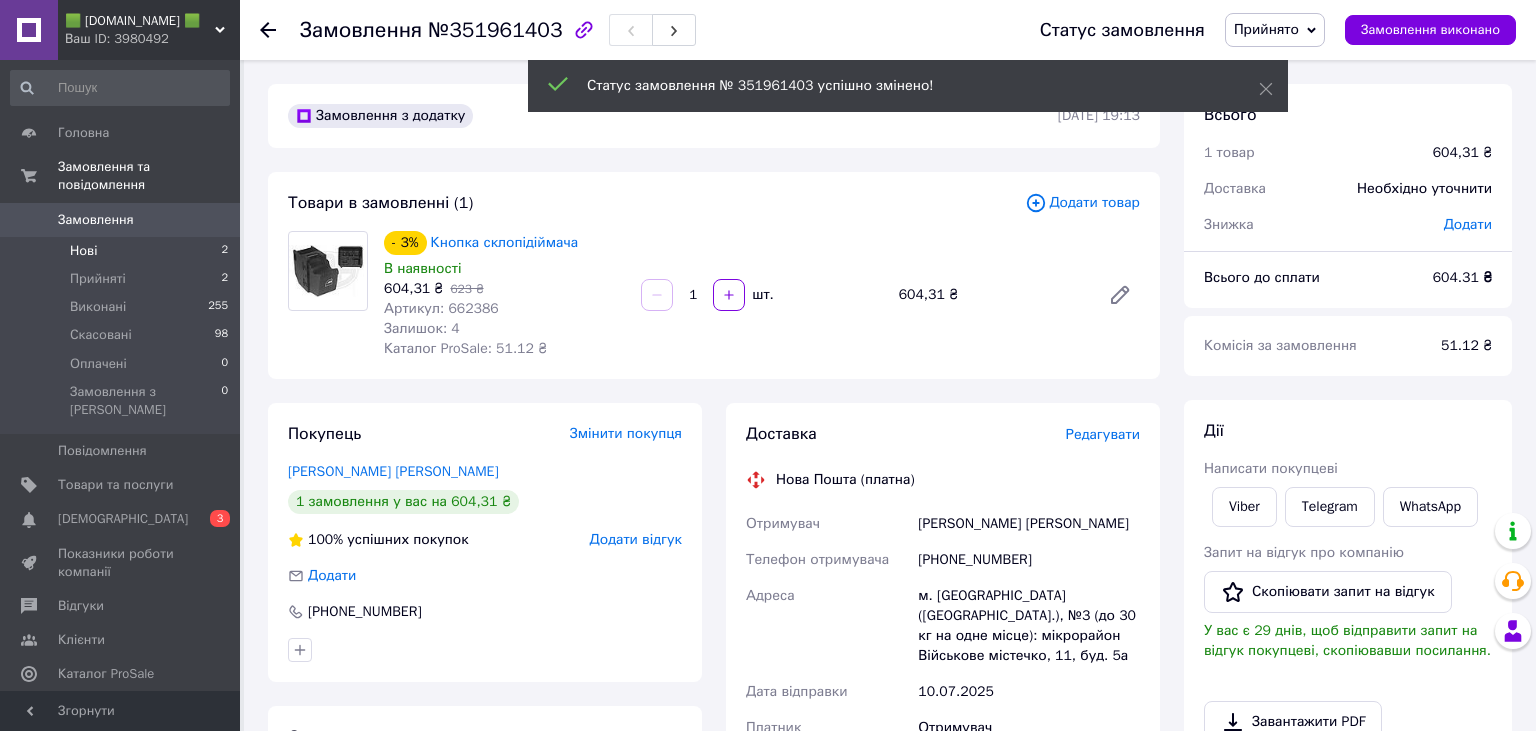 click on "Нові 2" at bounding box center [120, 251] 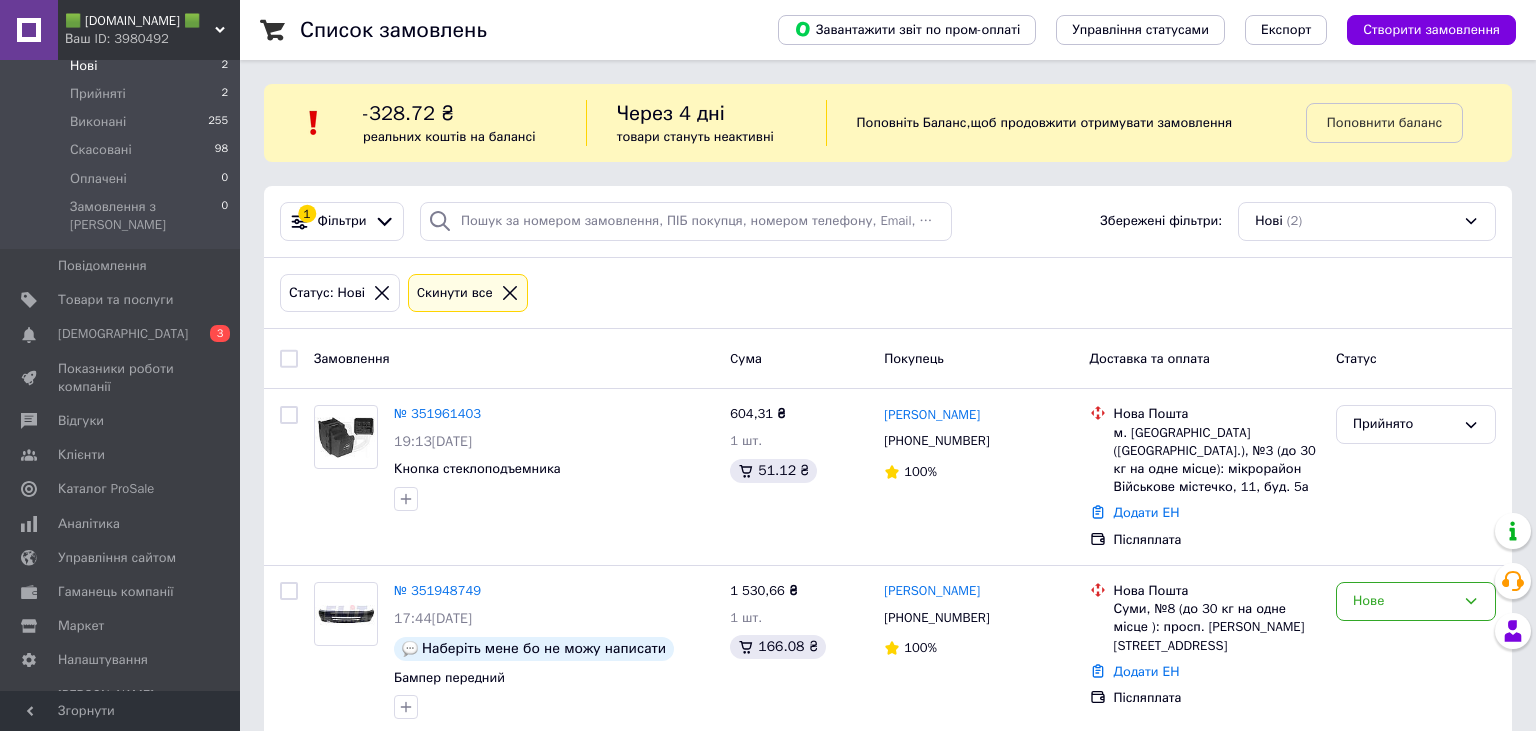 scroll, scrollTop: 188, scrollLeft: 0, axis: vertical 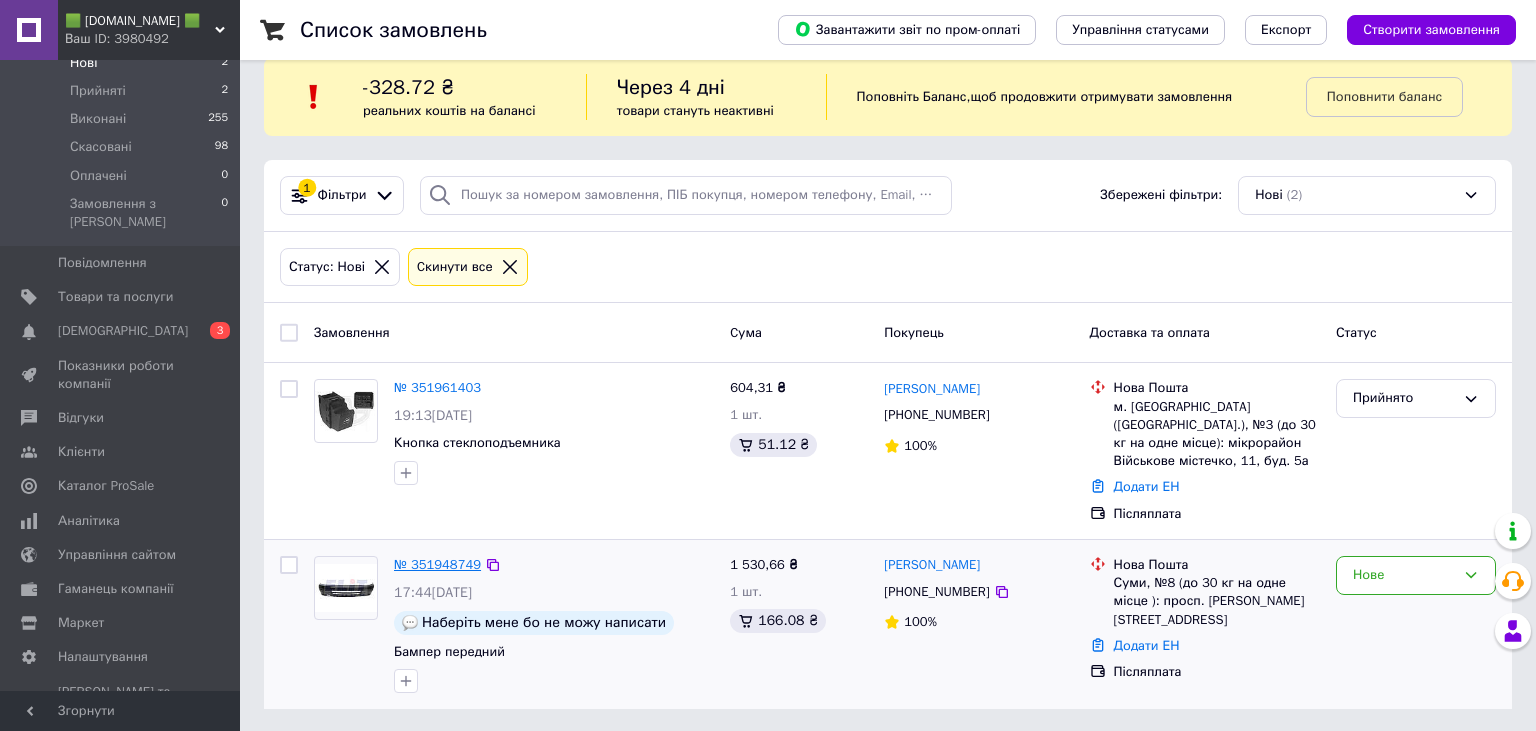 click on "№ 351948749" at bounding box center (437, 564) 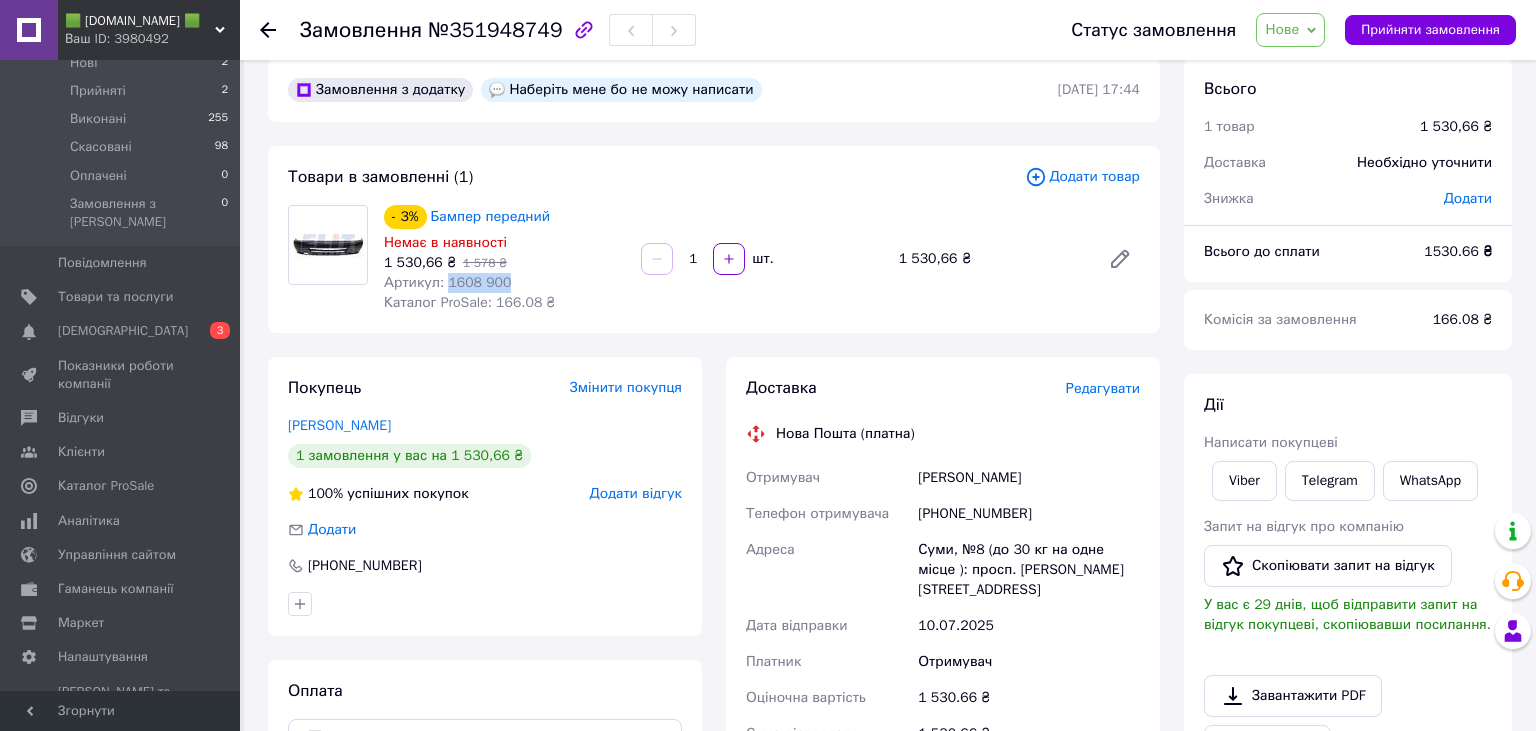 drag, startPoint x: 501, startPoint y: 282, endPoint x: 442, endPoint y: 281, distance: 59.008472 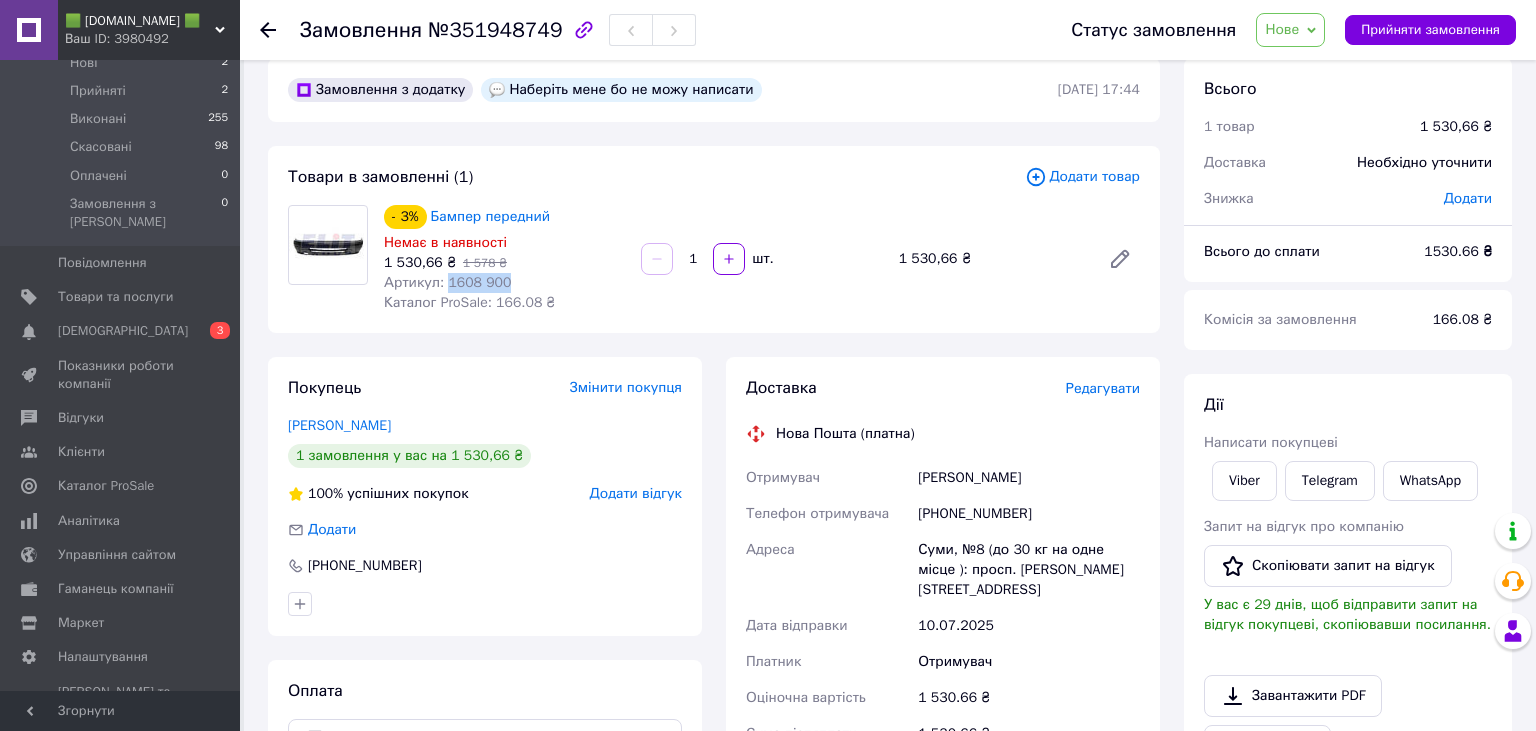 copy on "1608 900" 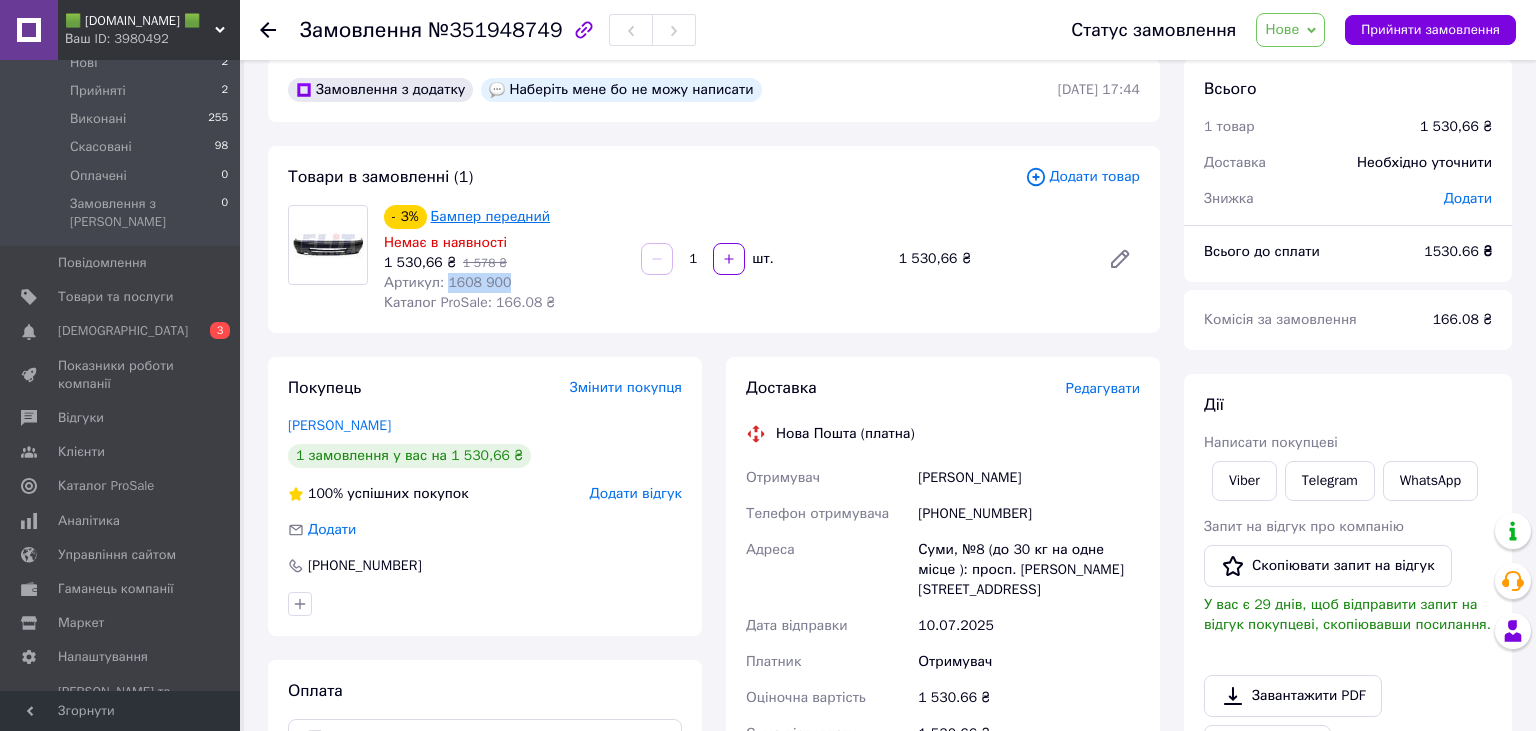 click on "Бампер передний" at bounding box center (491, 216) 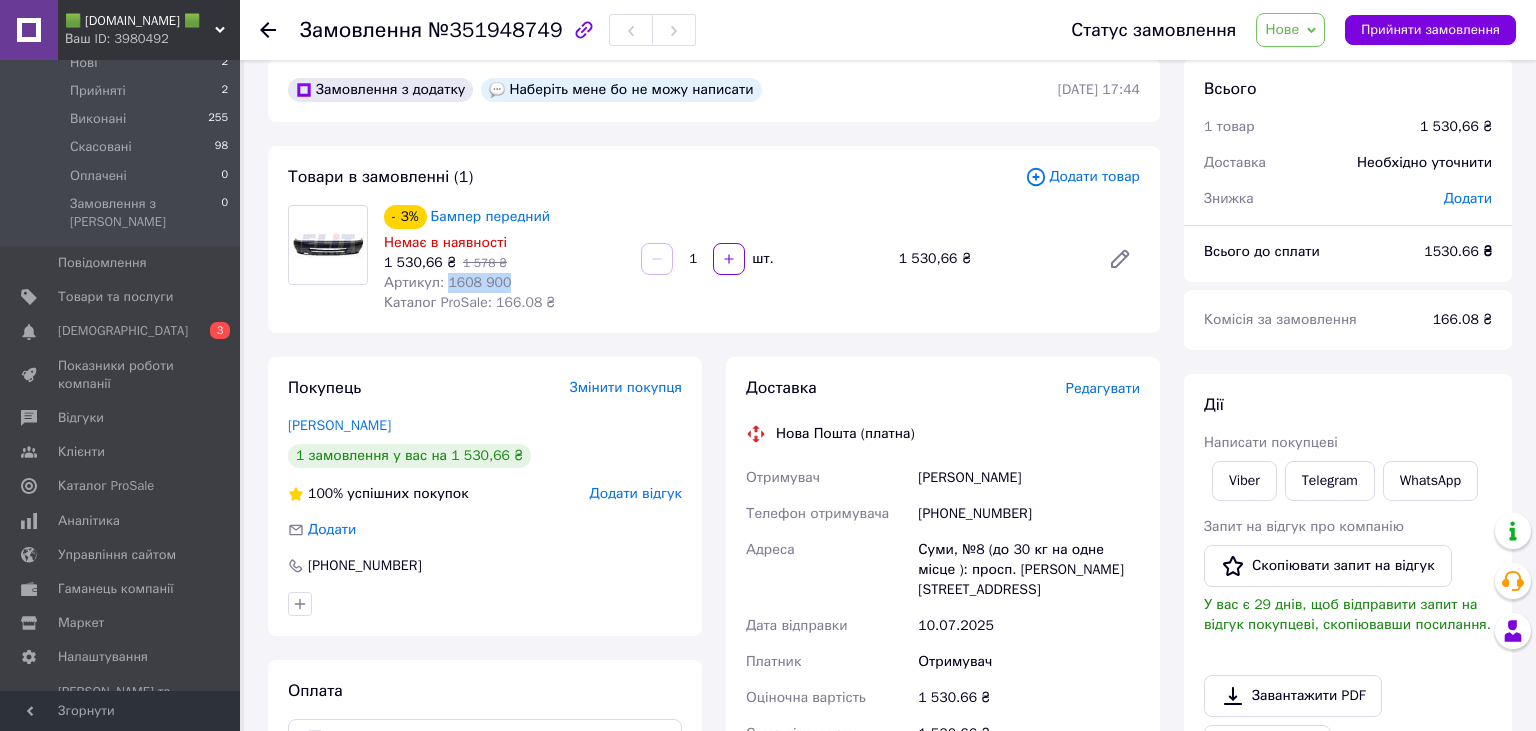 click on "Нове" at bounding box center (1290, 30) 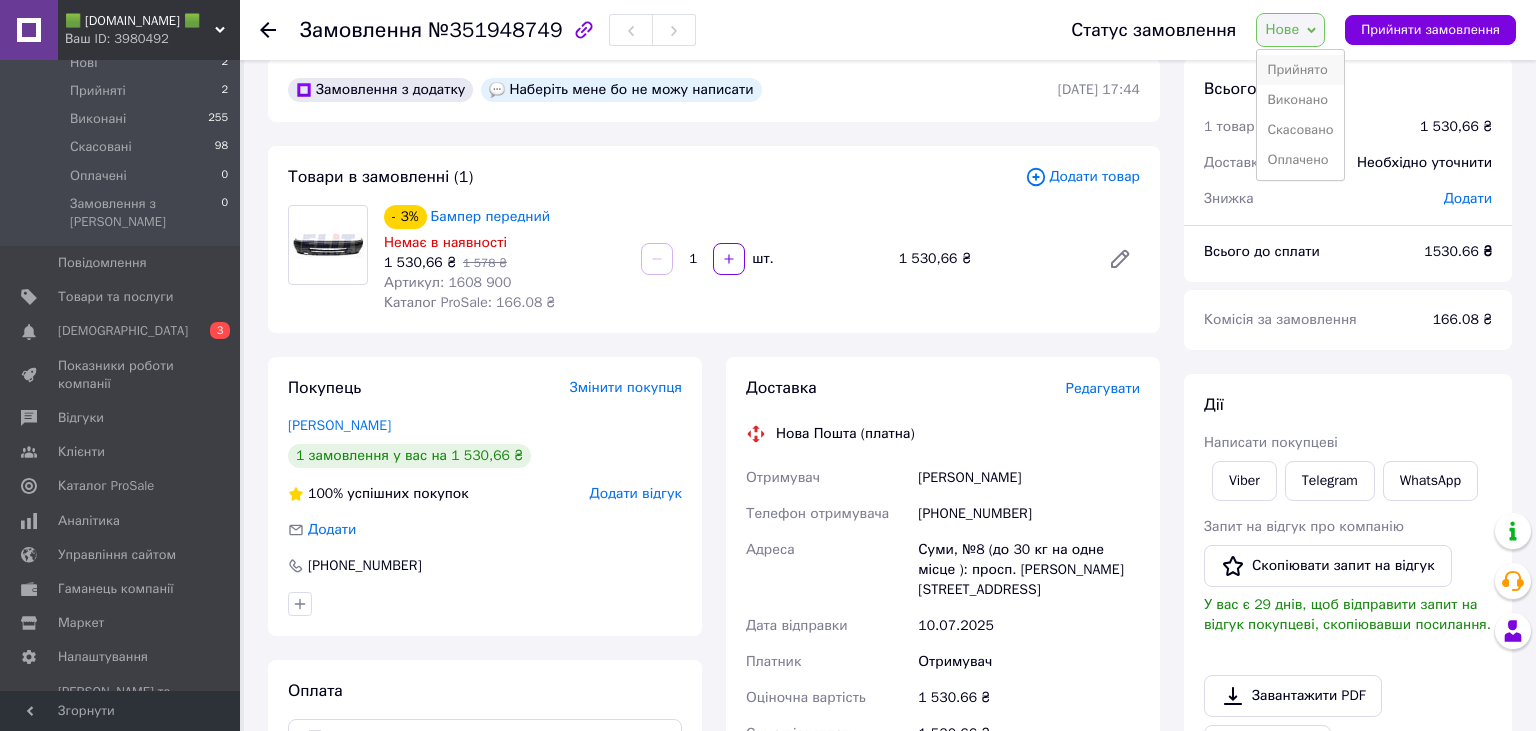 click on "Прийнято" at bounding box center [1300, 70] 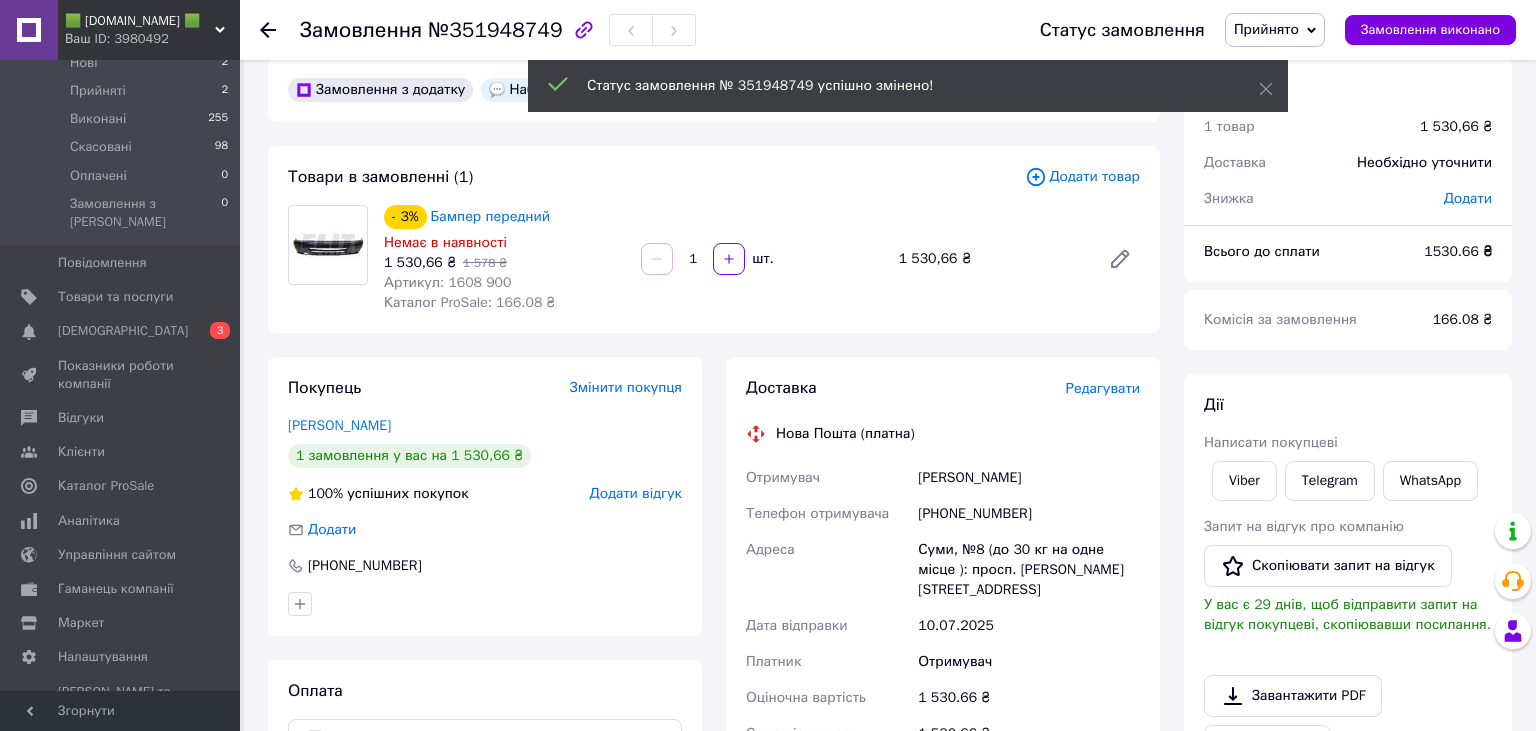 scroll, scrollTop: 0, scrollLeft: 0, axis: both 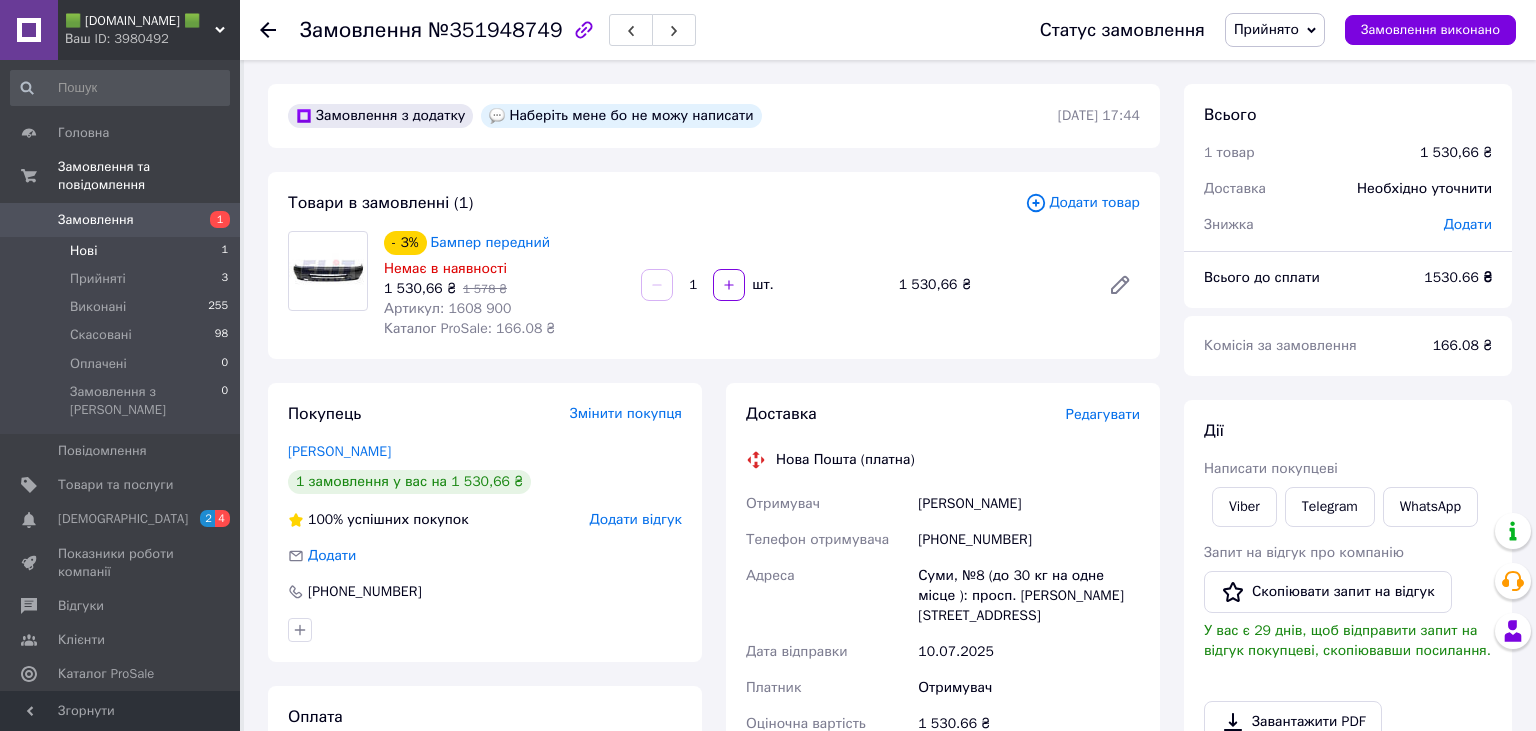 click on "Нові 1" at bounding box center [120, 251] 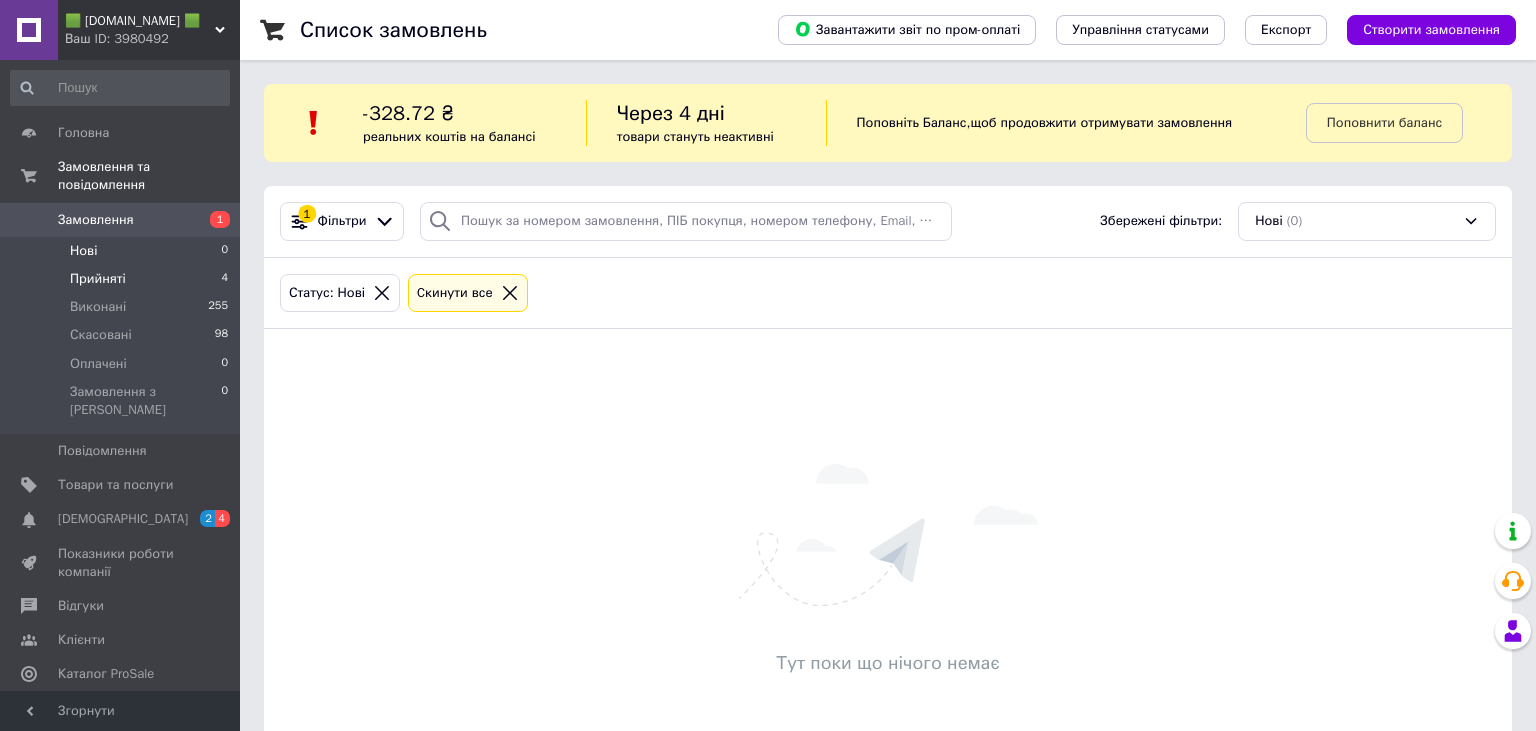 click on "Прийняті" at bounding box center (98, 279) 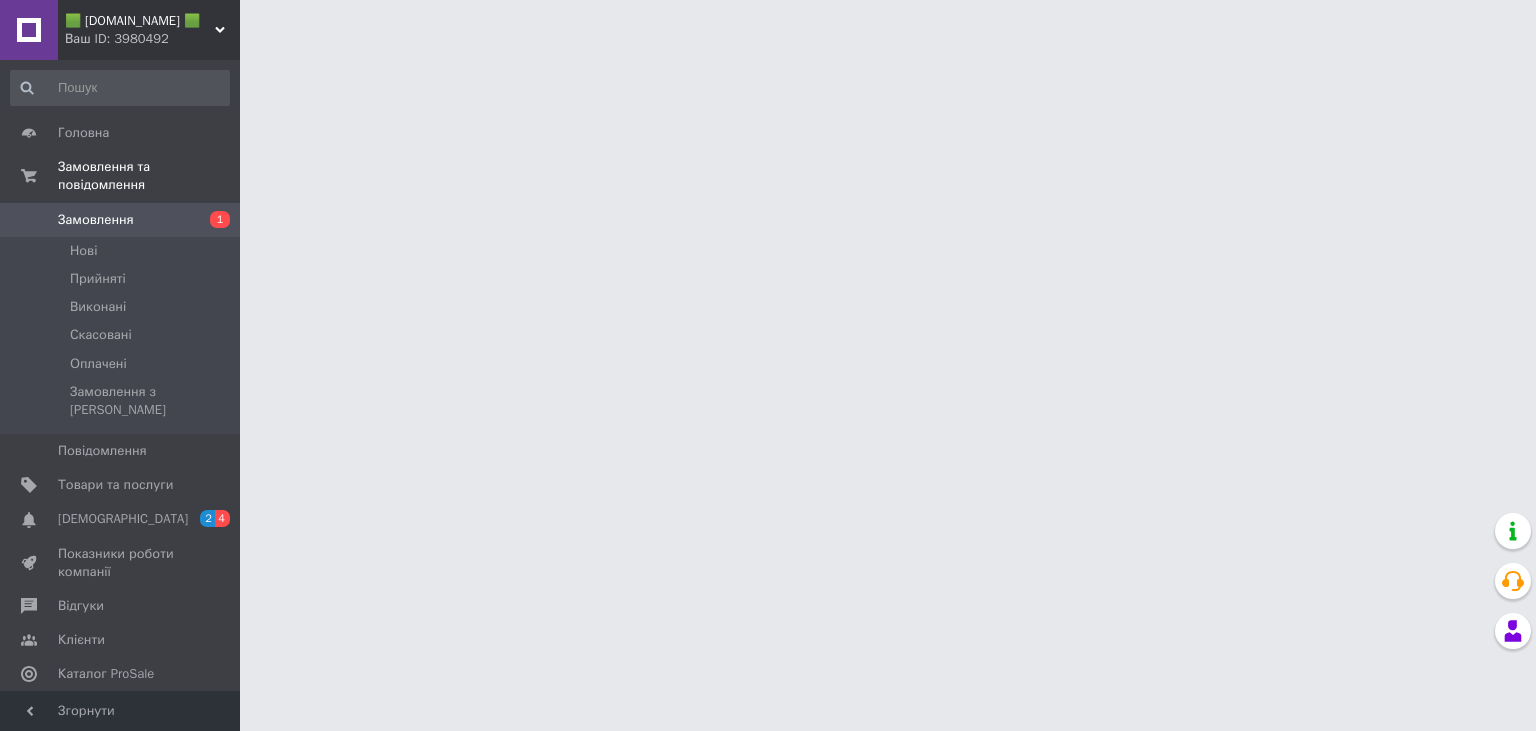 scroll, scrollTop: 0, scrollLeft: 0, axis: both 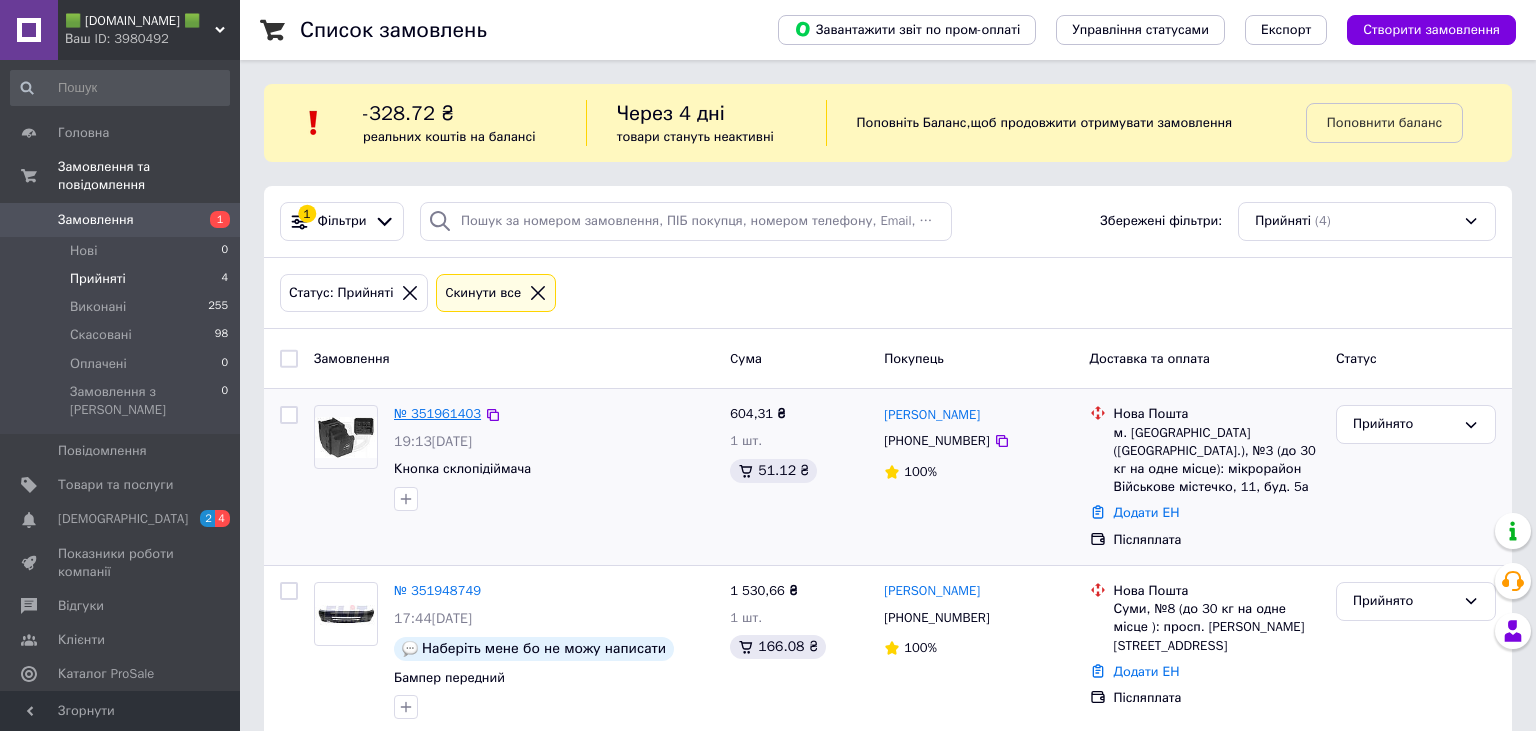click on "№ 351961403" at bounding box center [437, 413] 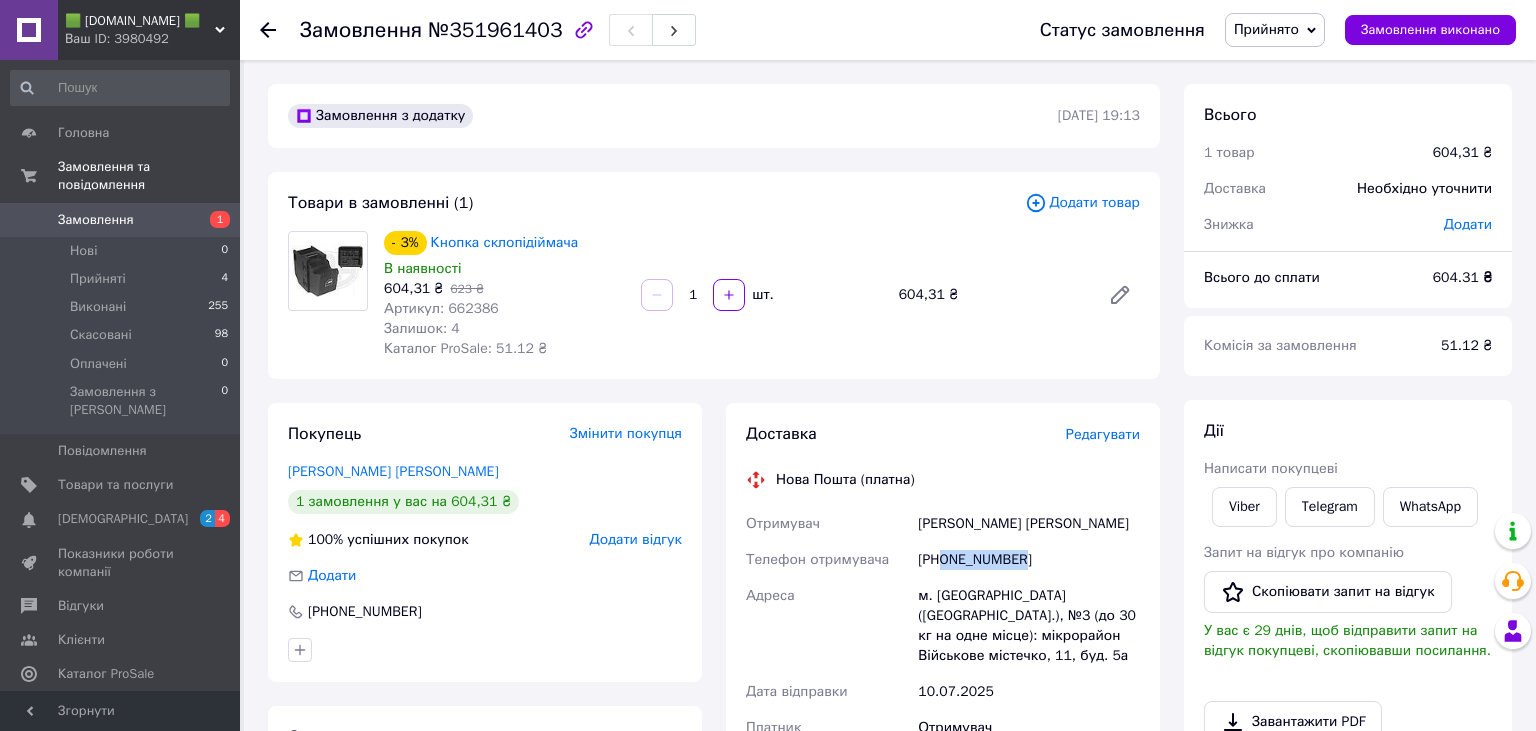 drag, startPoint x: 1037, startPoint y: 558, endPoint x: 946, endPoint y: 566, distance: 91.350975 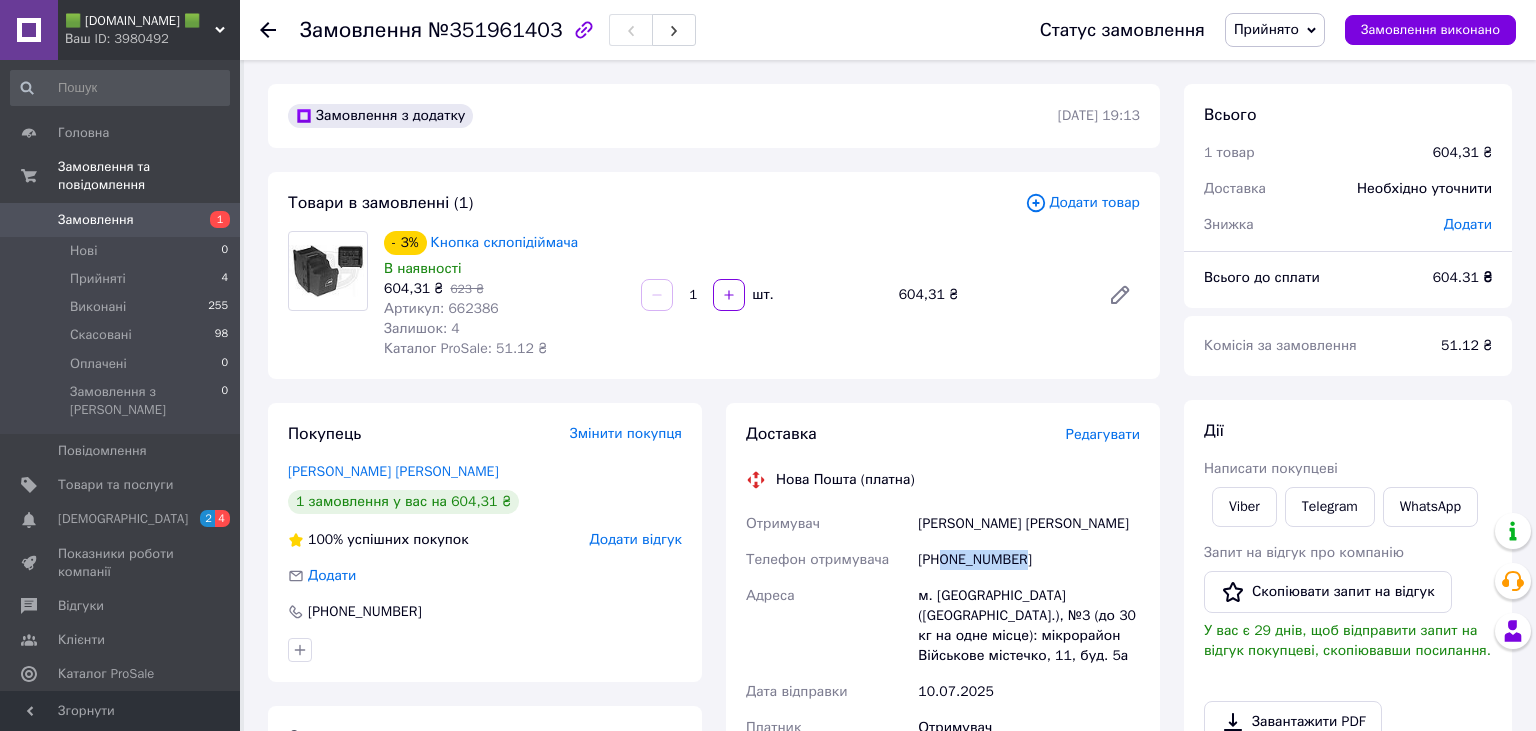 click on "Покупець Змінити покупця [PERSON_NAME] [PERSON_NAME] 1 замовлення у вас на 604,31 ₴ 100%   успішних покупок Додати відгук Додати [PHONE_NUMBER] Оплата Післяплата" at bounding box center (485, 763) 